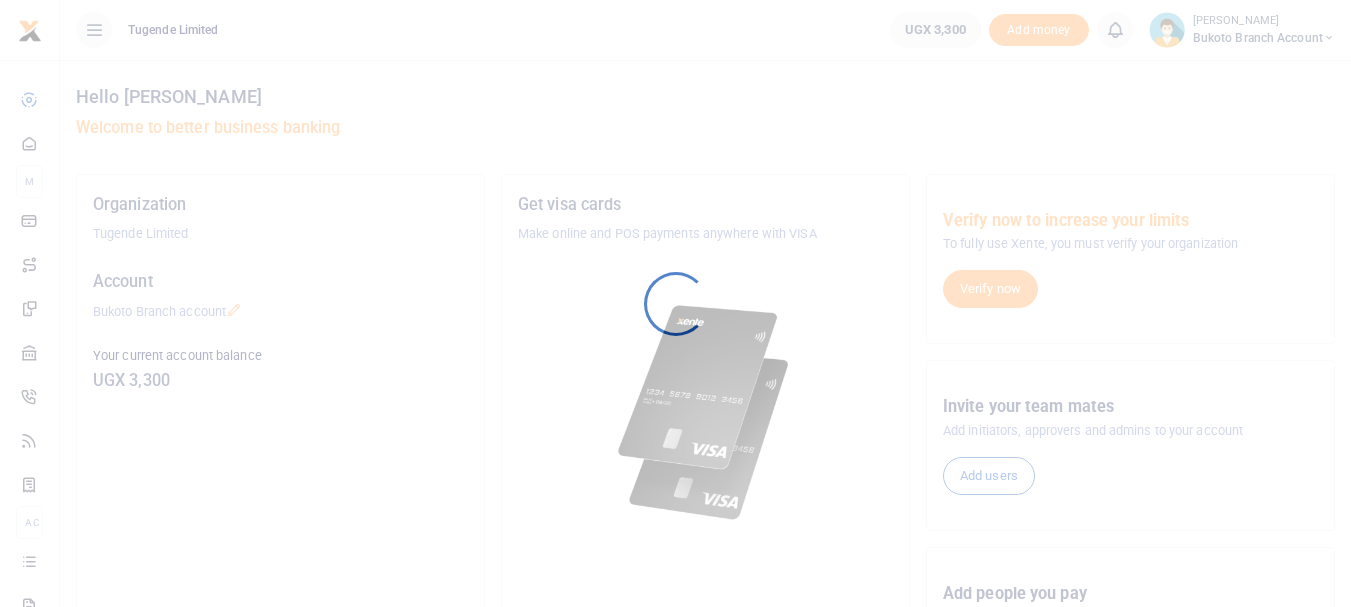 scroll, scrollTop: 0, scrollLeft: 0, axis: both 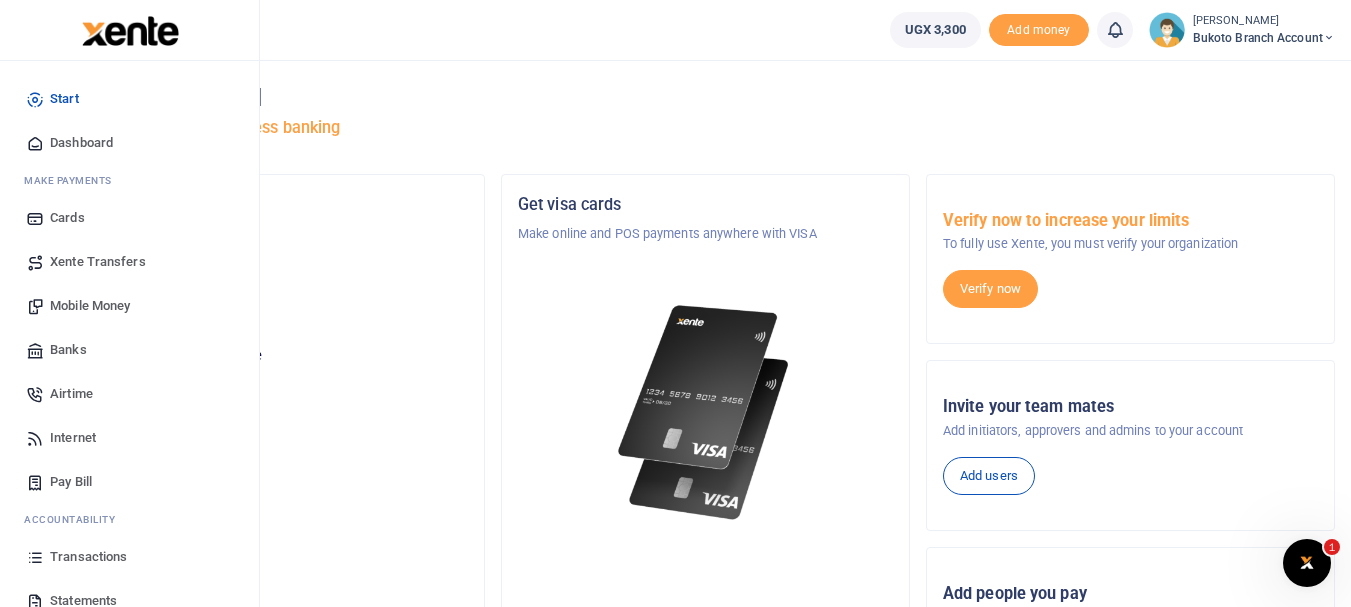 click on "Transactions" at bounding box center [88, 557] 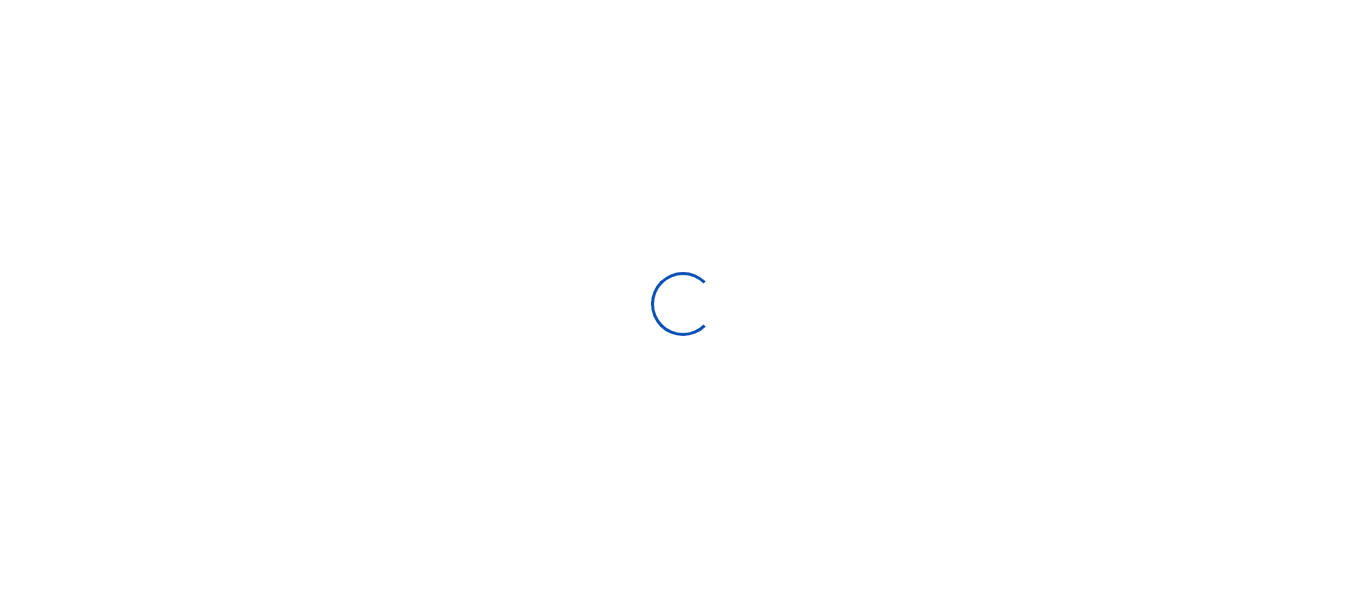 select 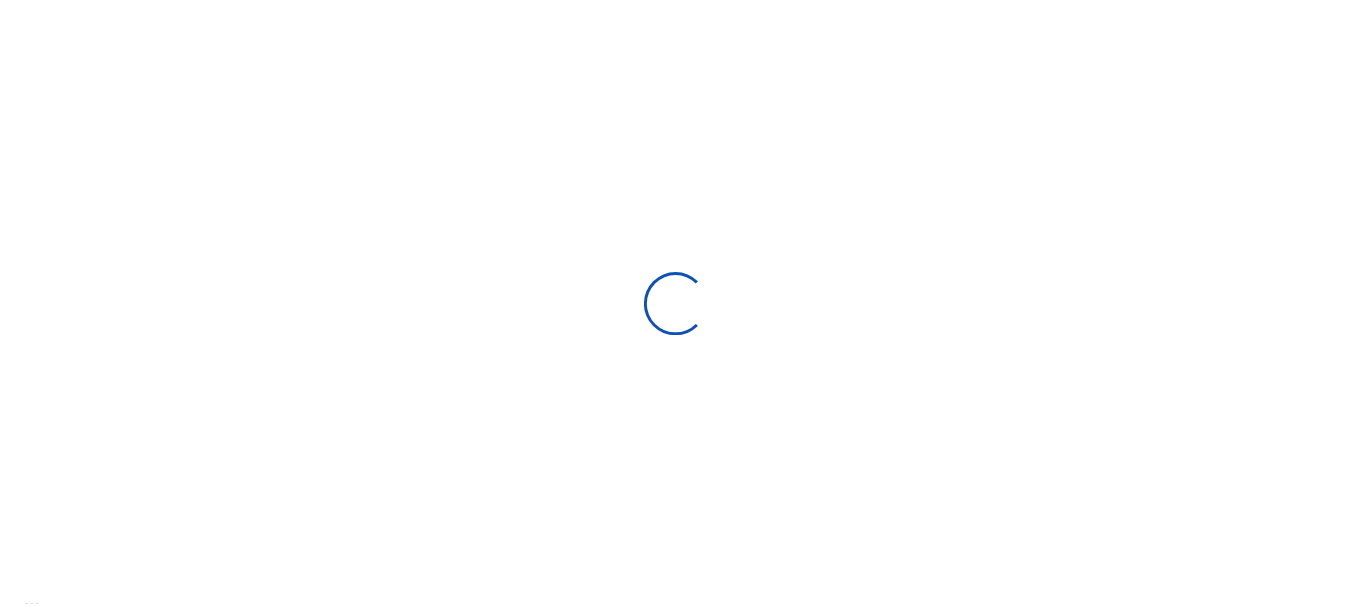 scroll, scrollTop: 0, scrollLeft: 0, axis: both 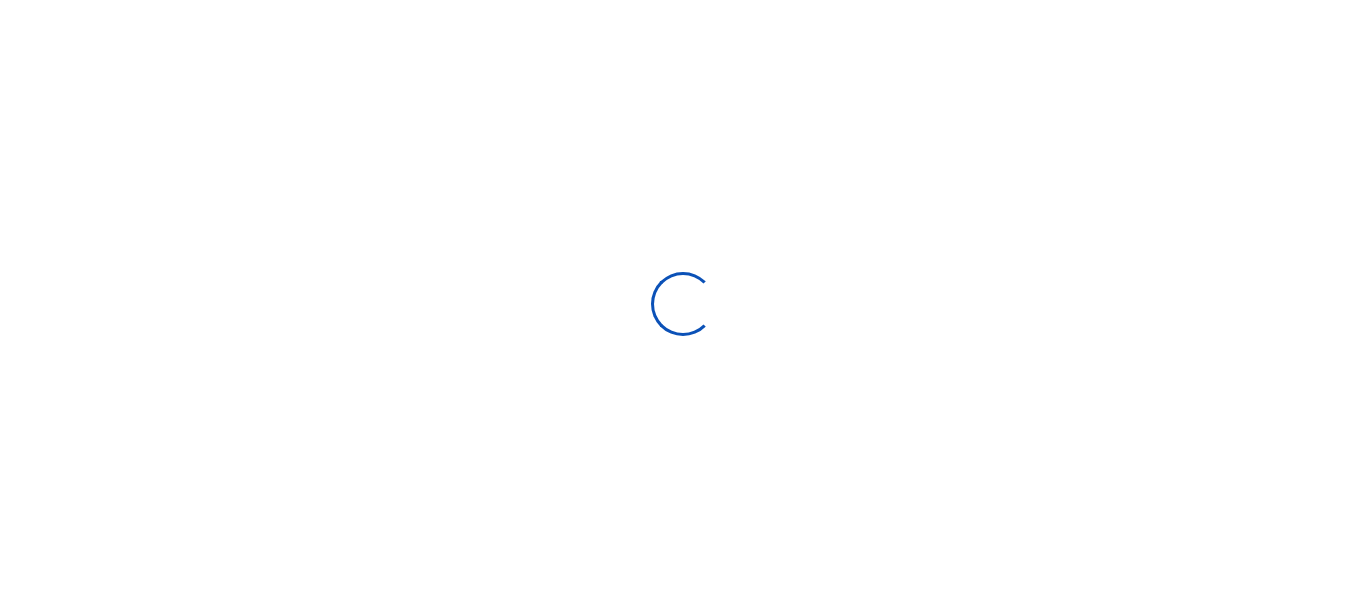 type on "[DATE] - [DATE]" 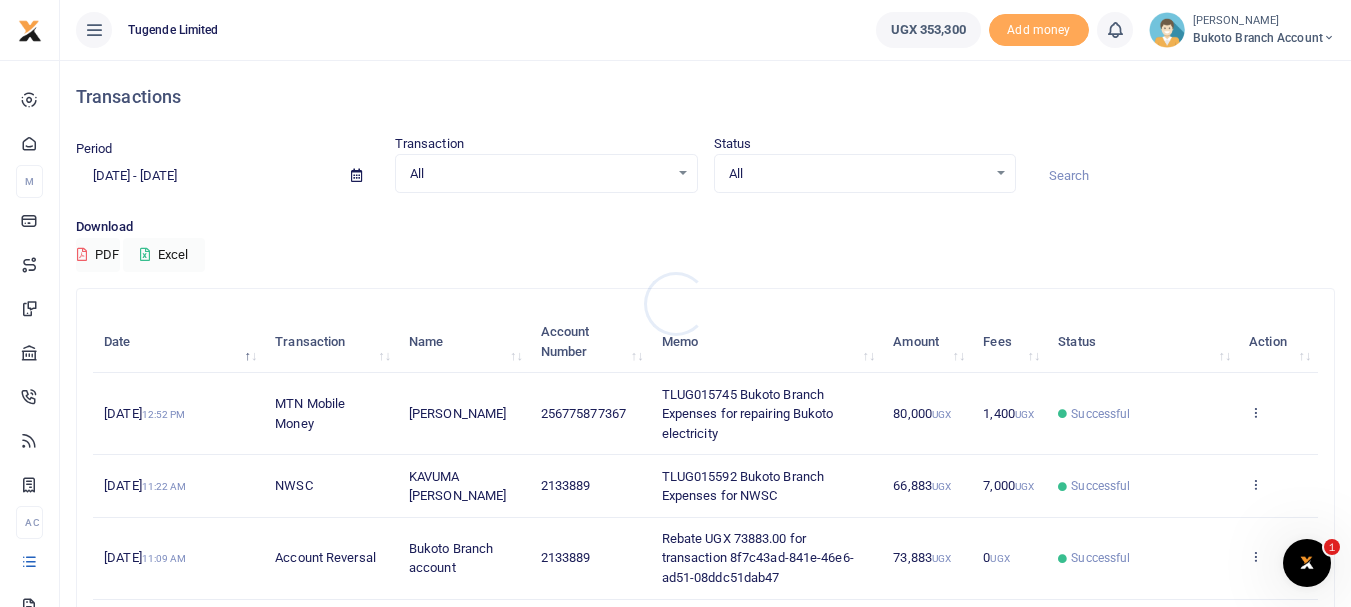 scroll, scrollTop: 0, scrollLeft: 0, axis: both 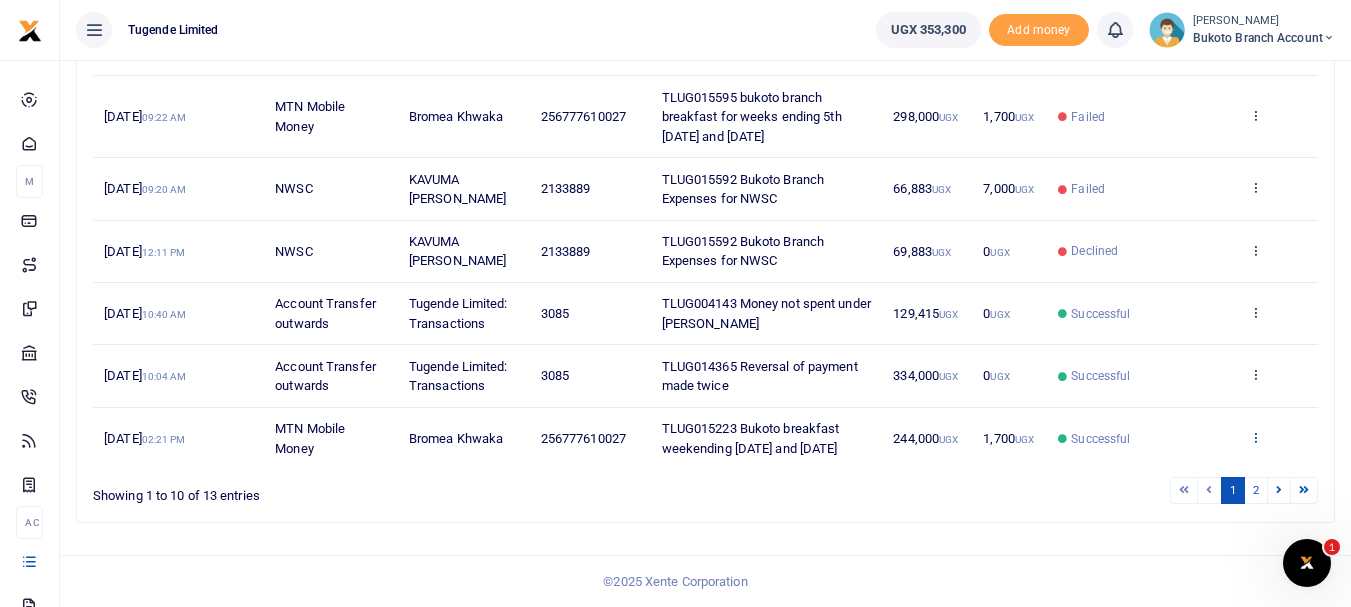 click at bounding box center [1255, 437] 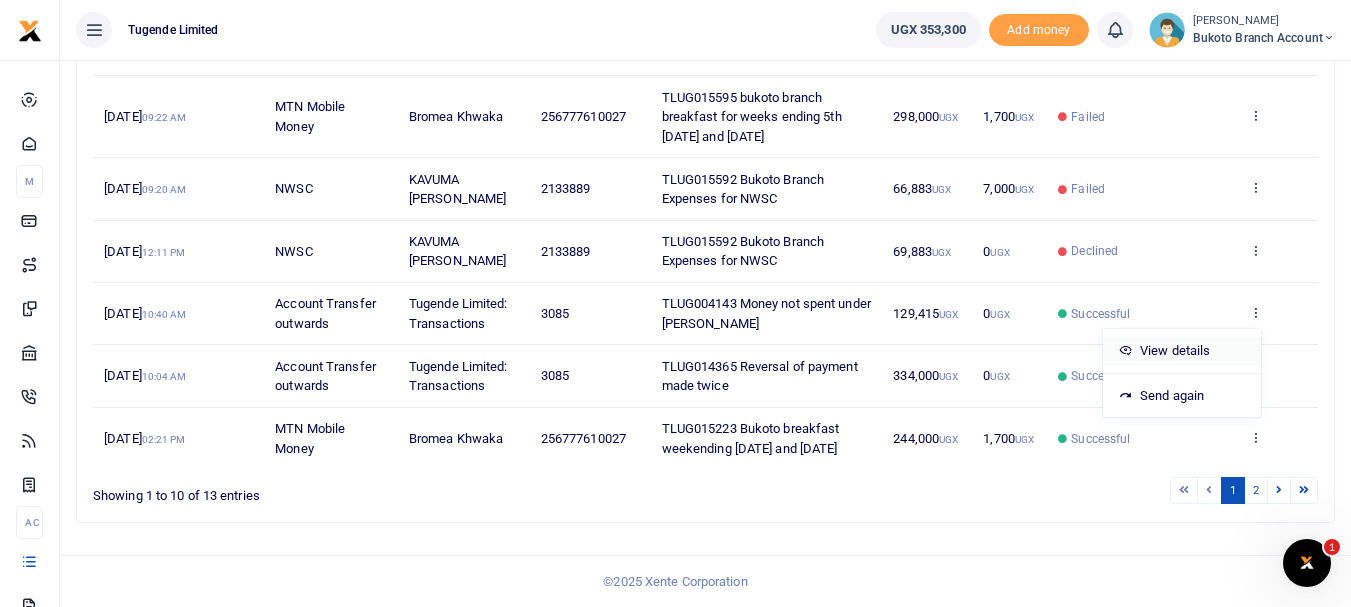 click on "View details" at bounding box center (1182, 351) 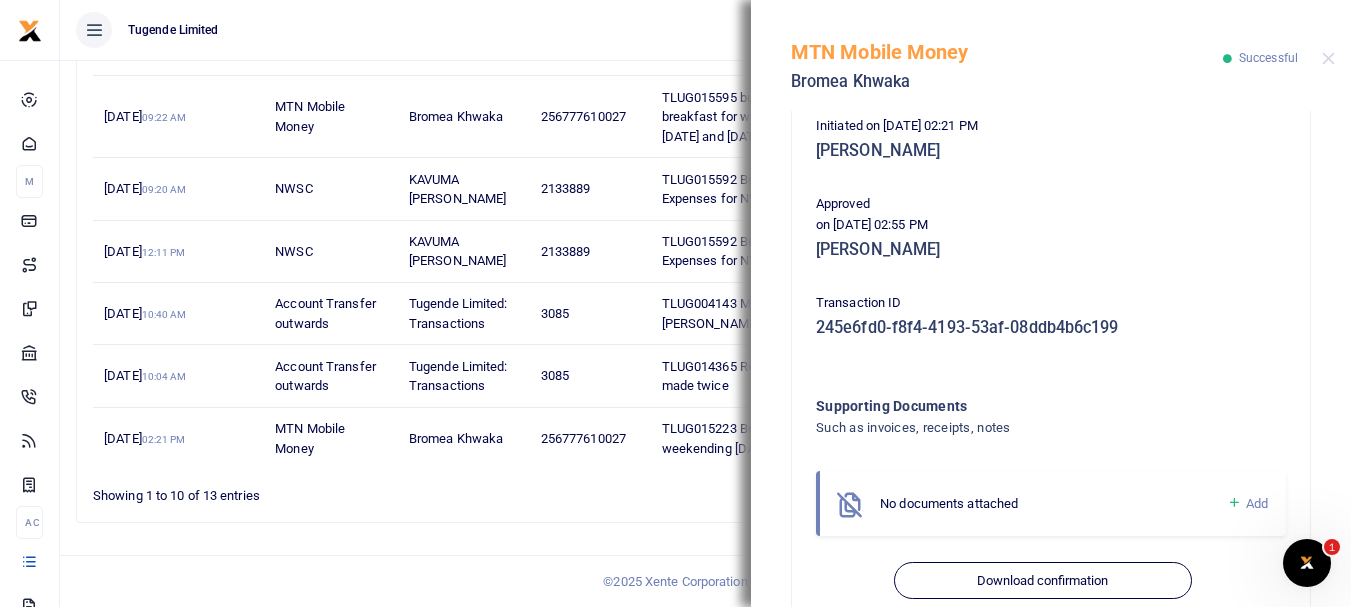 scroll, scrollTop: 476, scrollLeft: 0, axis: vertical 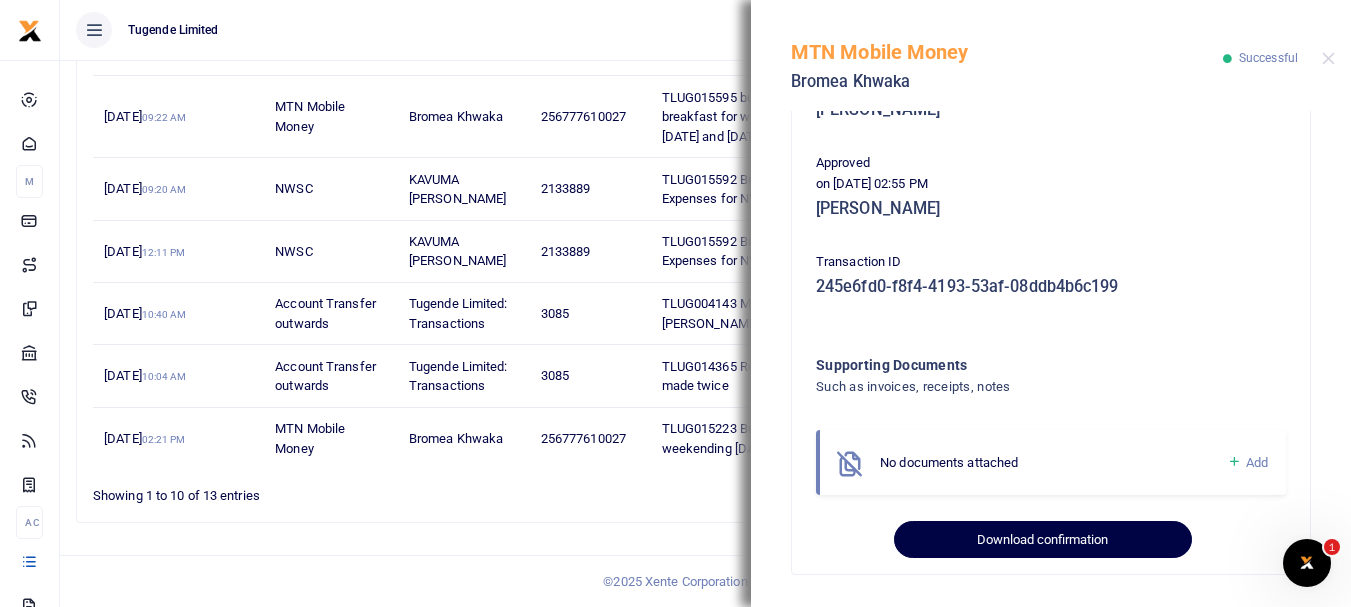 click on "Download confirmation" at bounding box center [1042, 540] 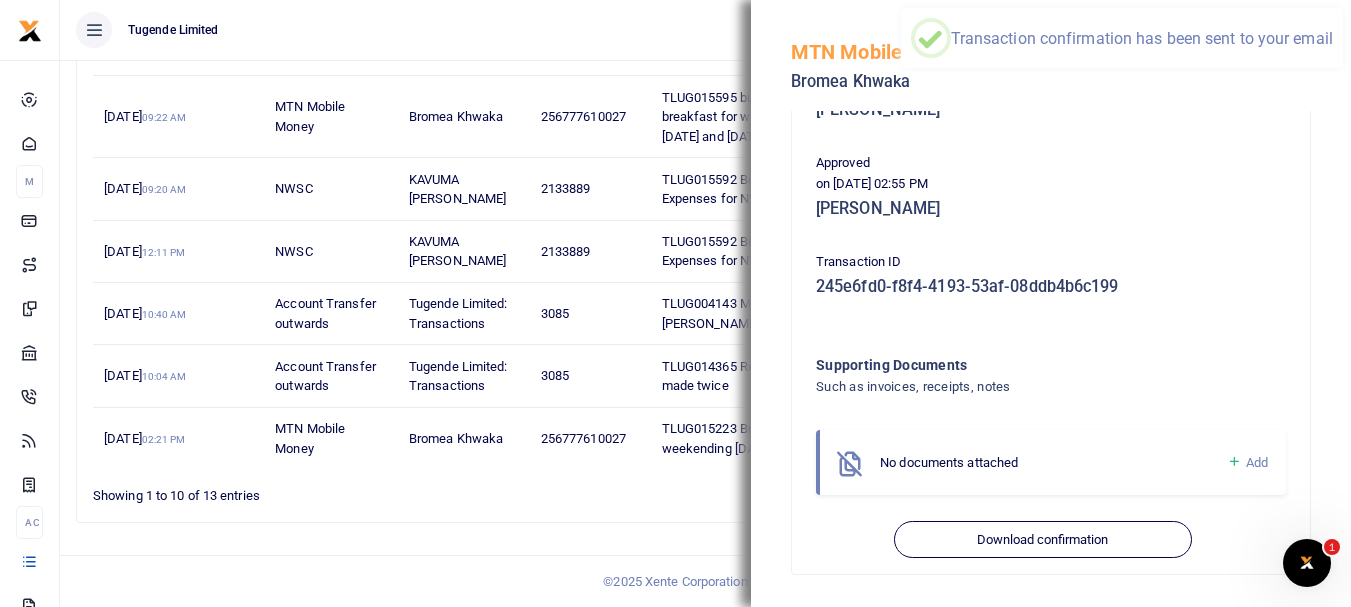 click on "Showing 1 to 10 of 13 entries" at bounding box center [344, 490] 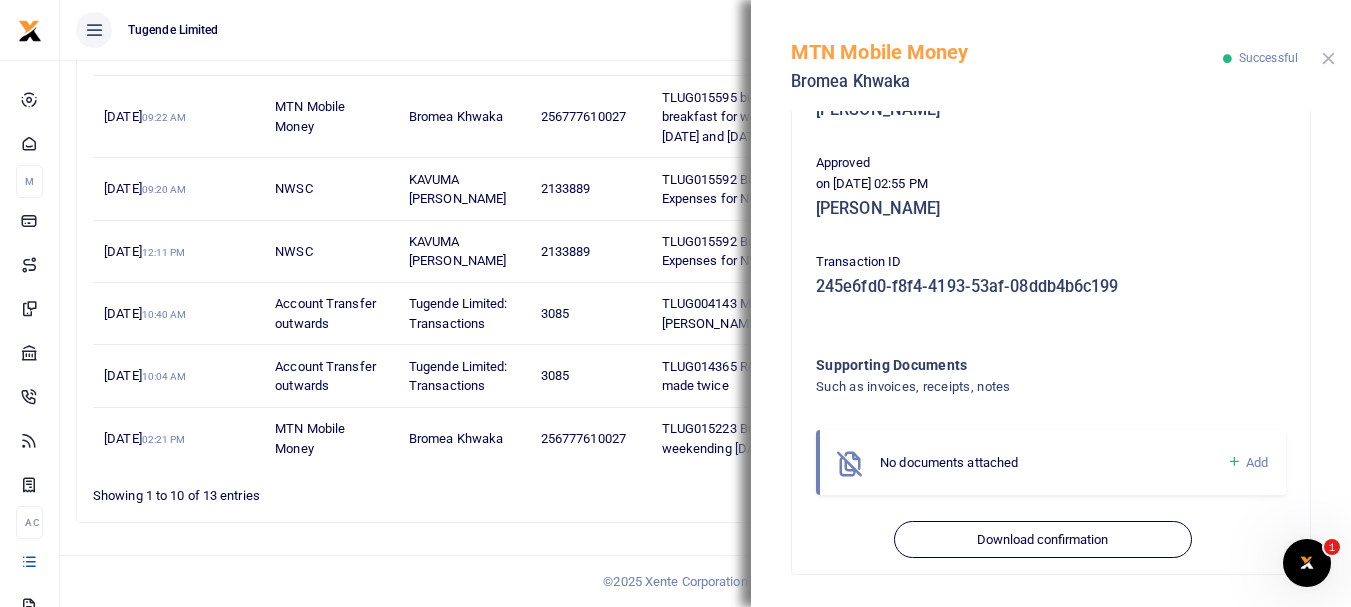 click at bounding box center [1328, 58] 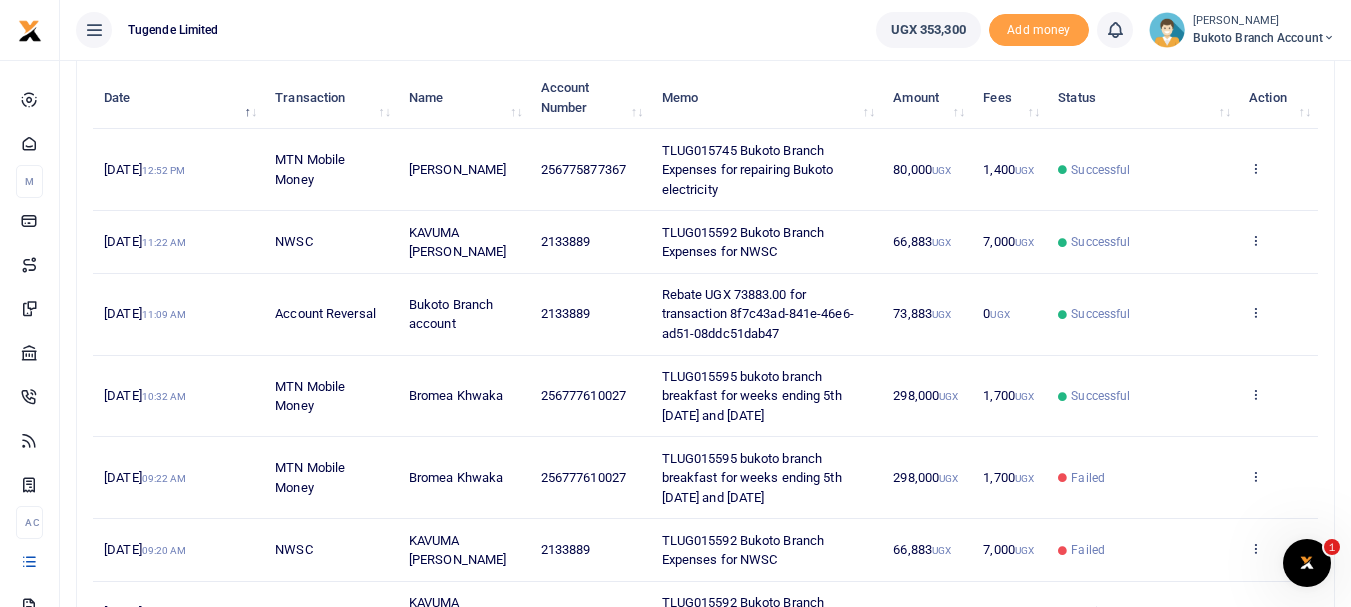 scroll, scrollTop: 241, scrollLeft: 0, axis: vertical 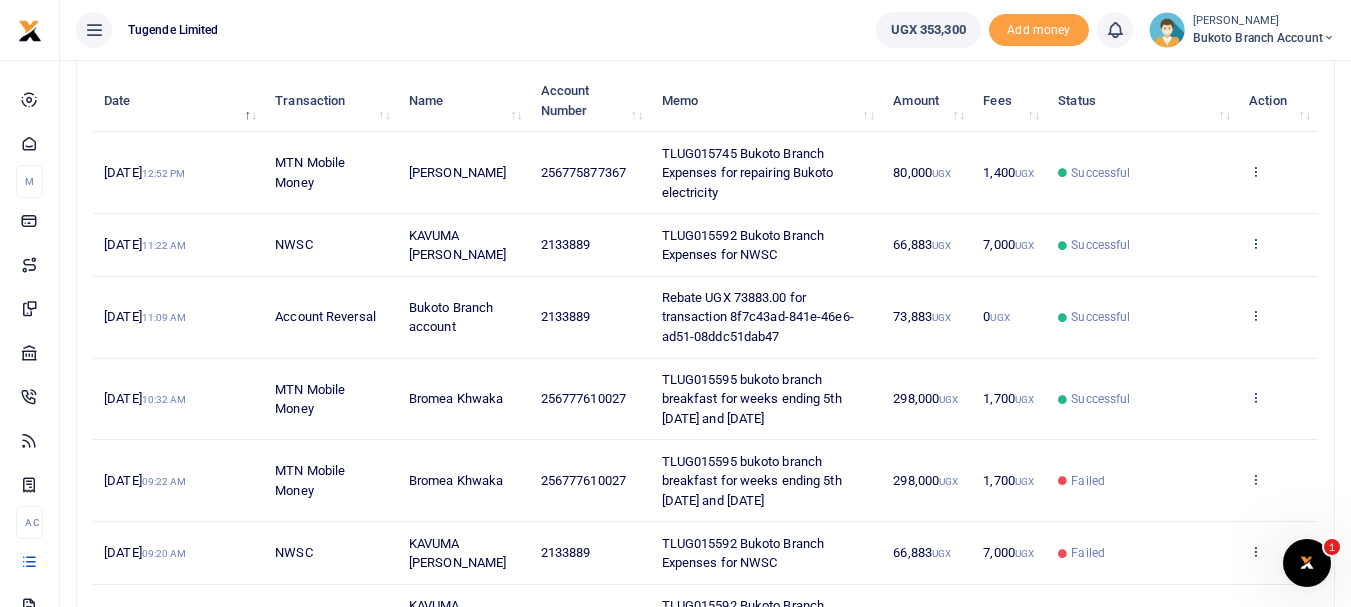 click at bounding box center [1255, 243] 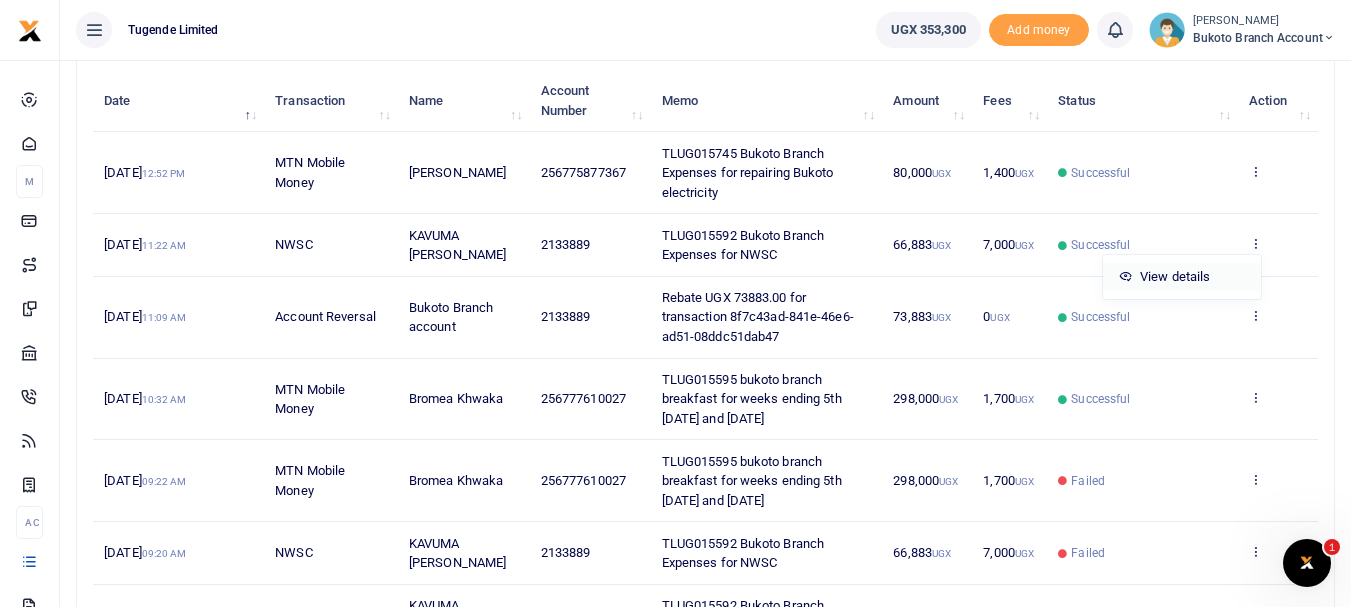 click on "View details" at bounding box center [1182, 277] 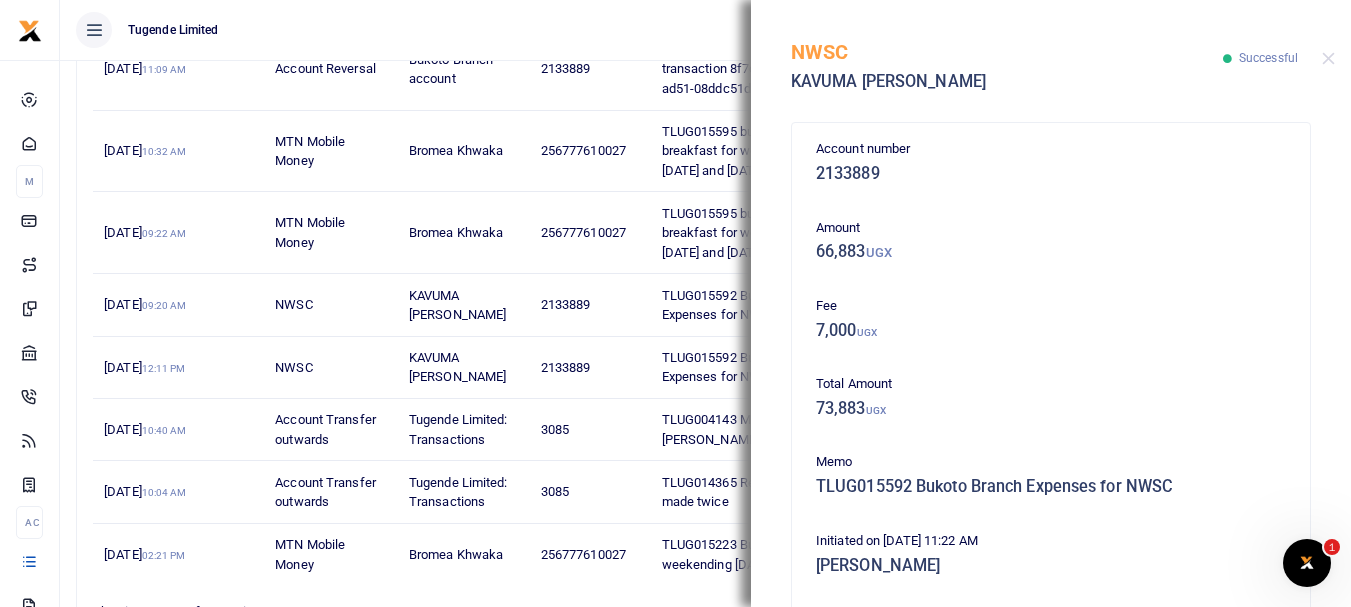scroll, scrollTop: 625, scrollLeft: 0, axis: vertical 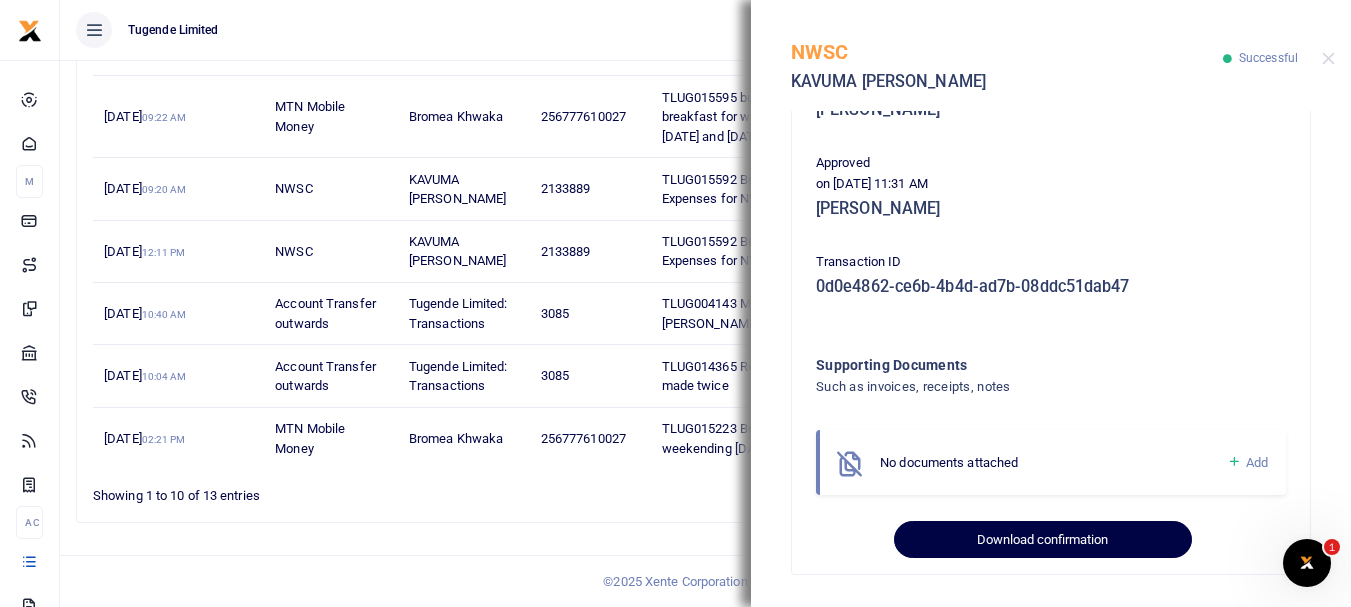 click on "Download confirmation" at bounding box center [1042, 540] 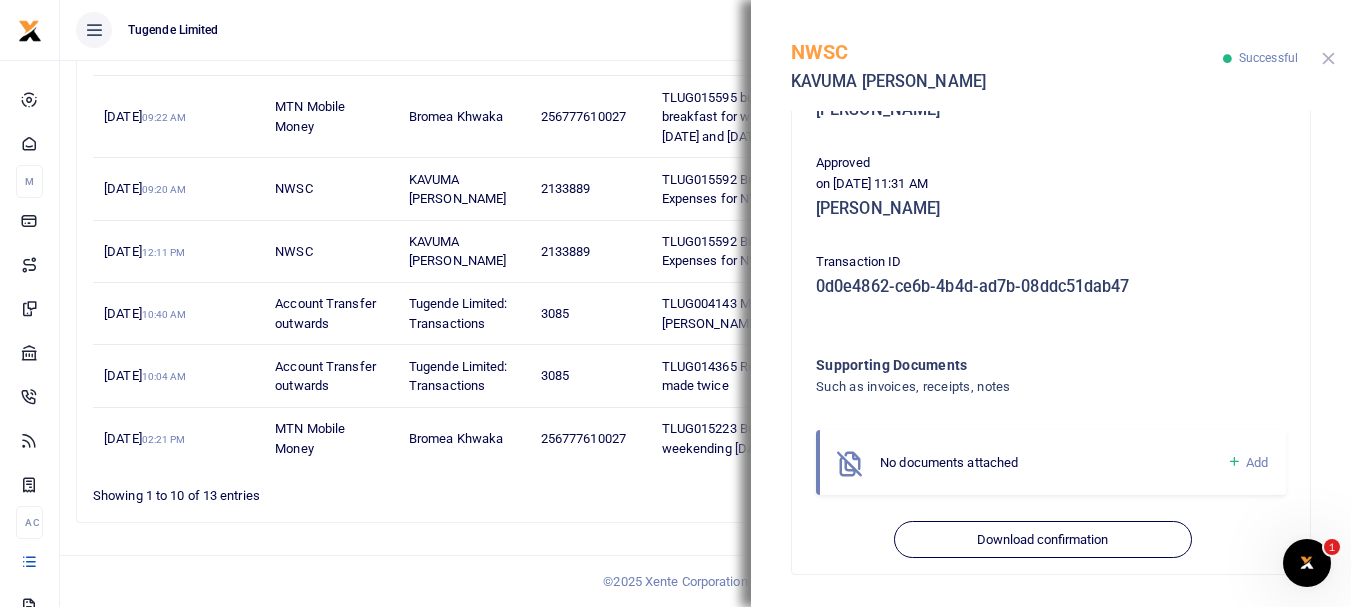 click at bounding box center (1328, 58) 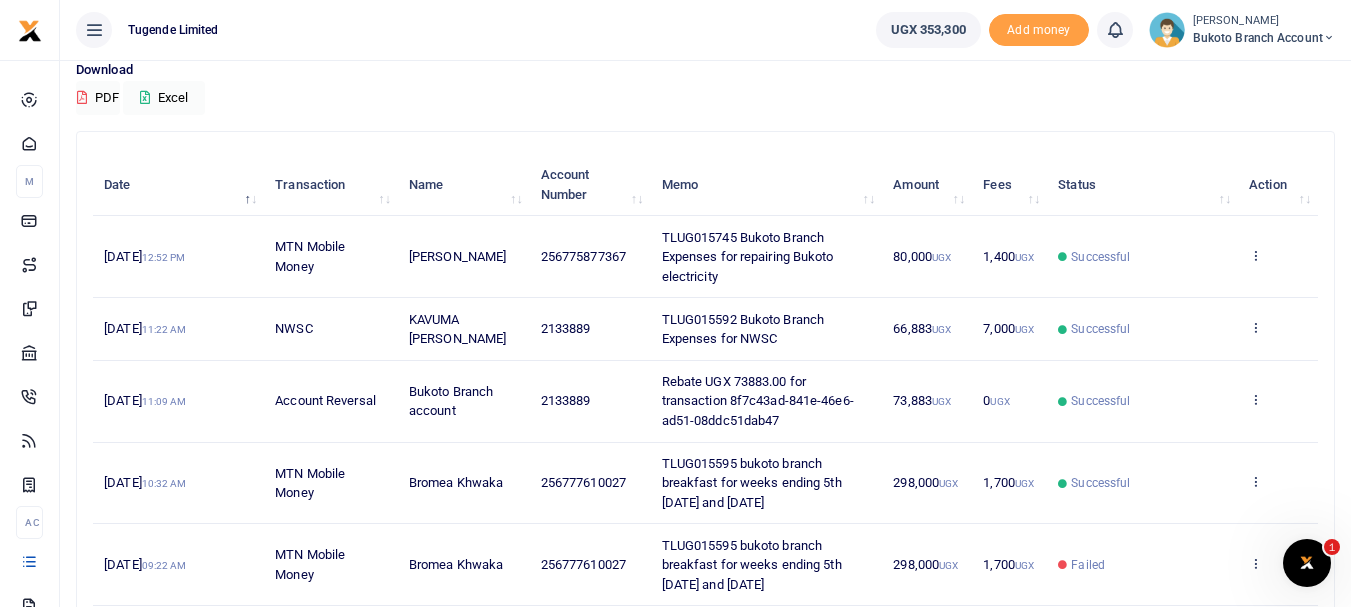 scroll, scrollTop: 149, scrollLeft: 0, axis: vertical 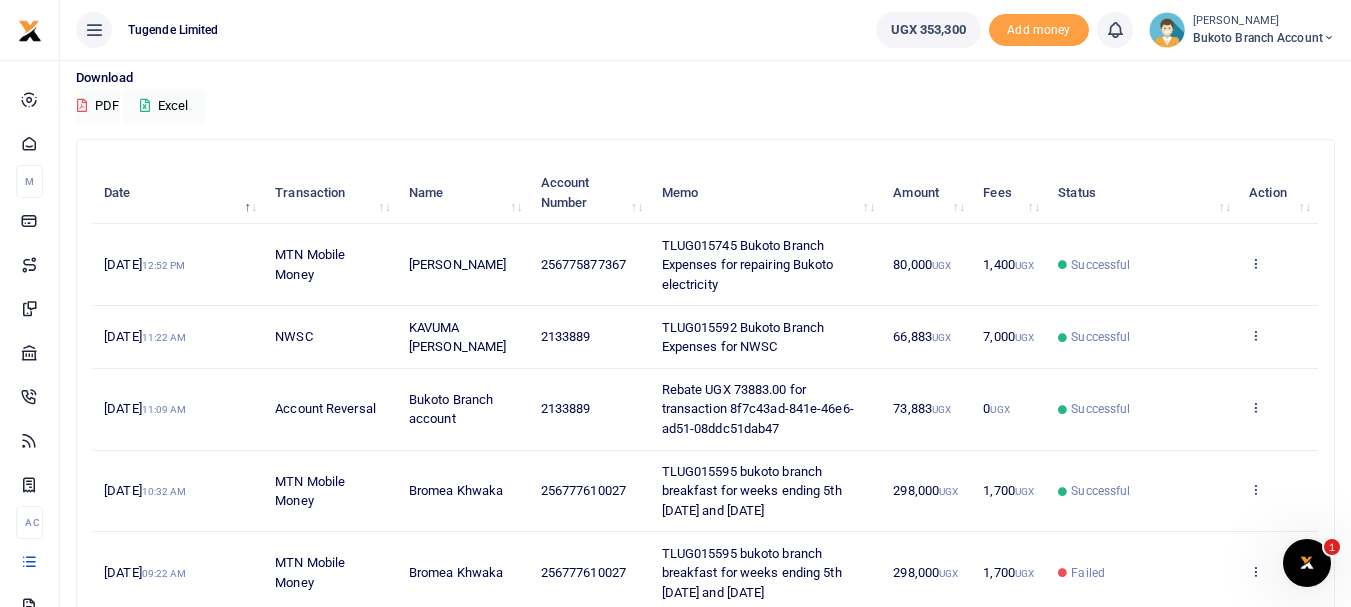 click at bounding box center [1255, 263] 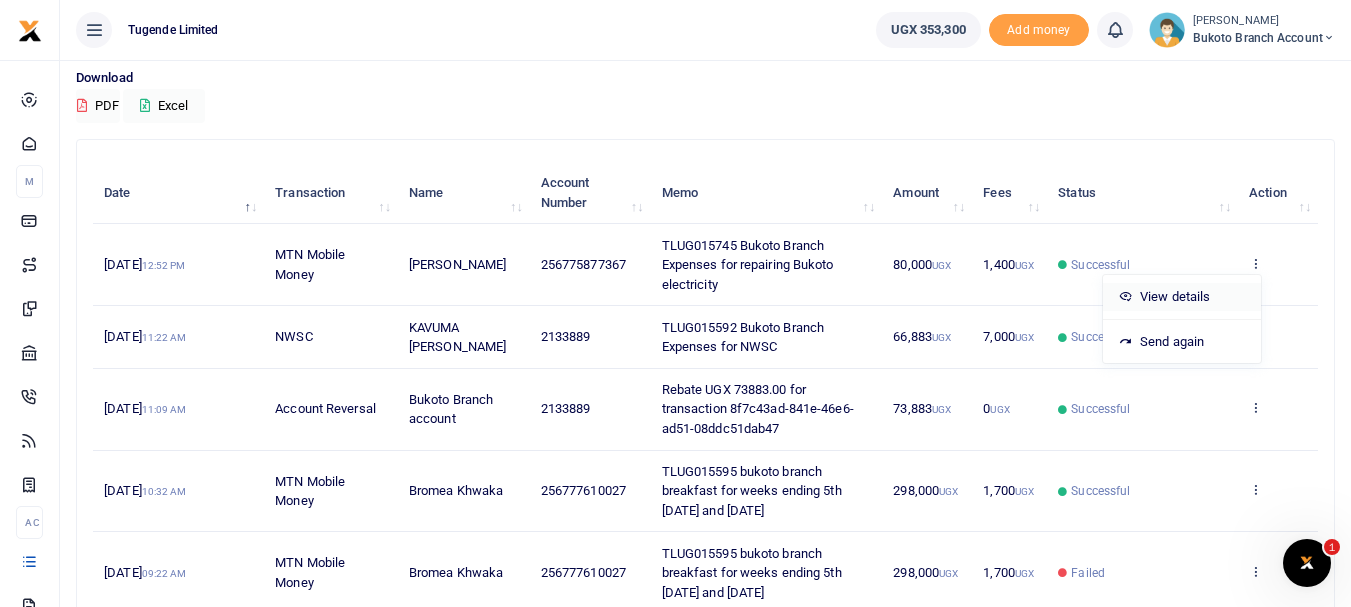 click on "View details" at bounding box center [1182, 297] 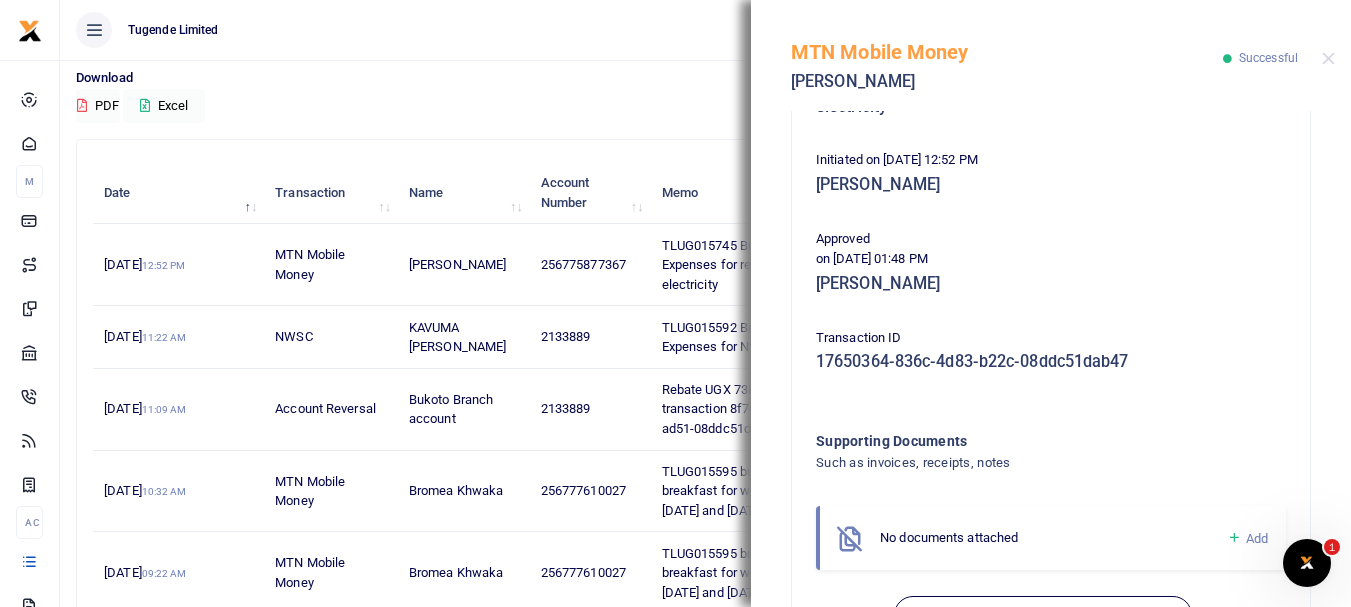 scroll, scrollTop: 476, scrollLeft: 0, axis: vertical 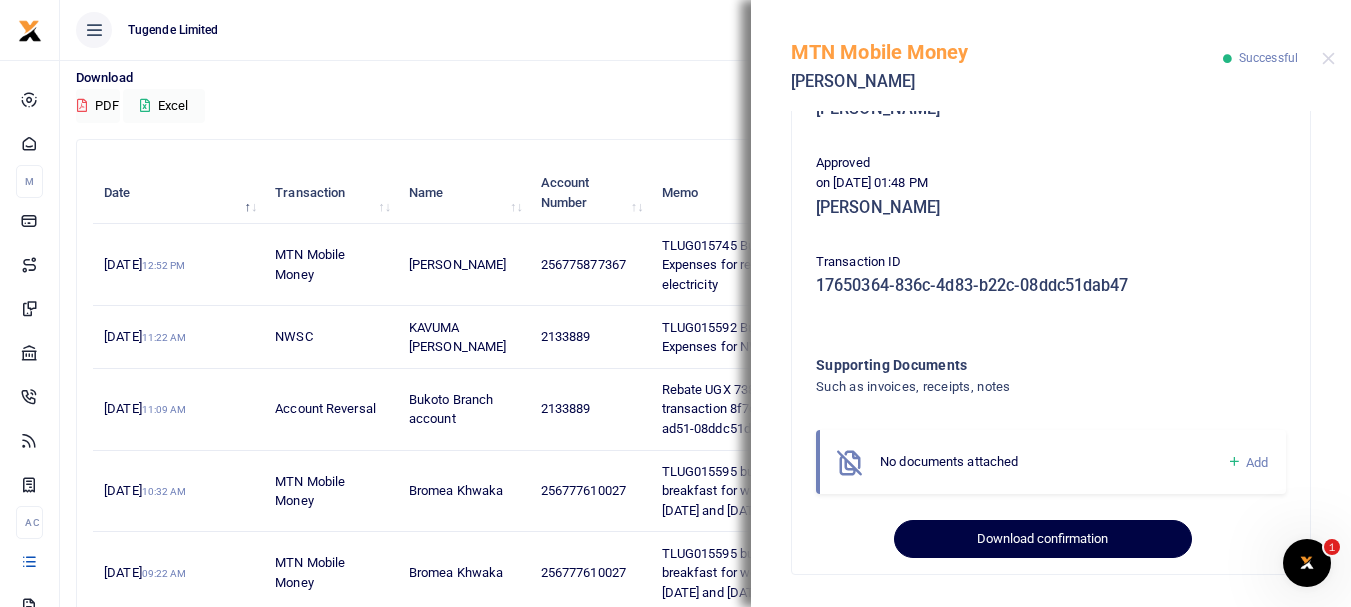 click on "Download confirmation" at bounding box center [1042, 539] 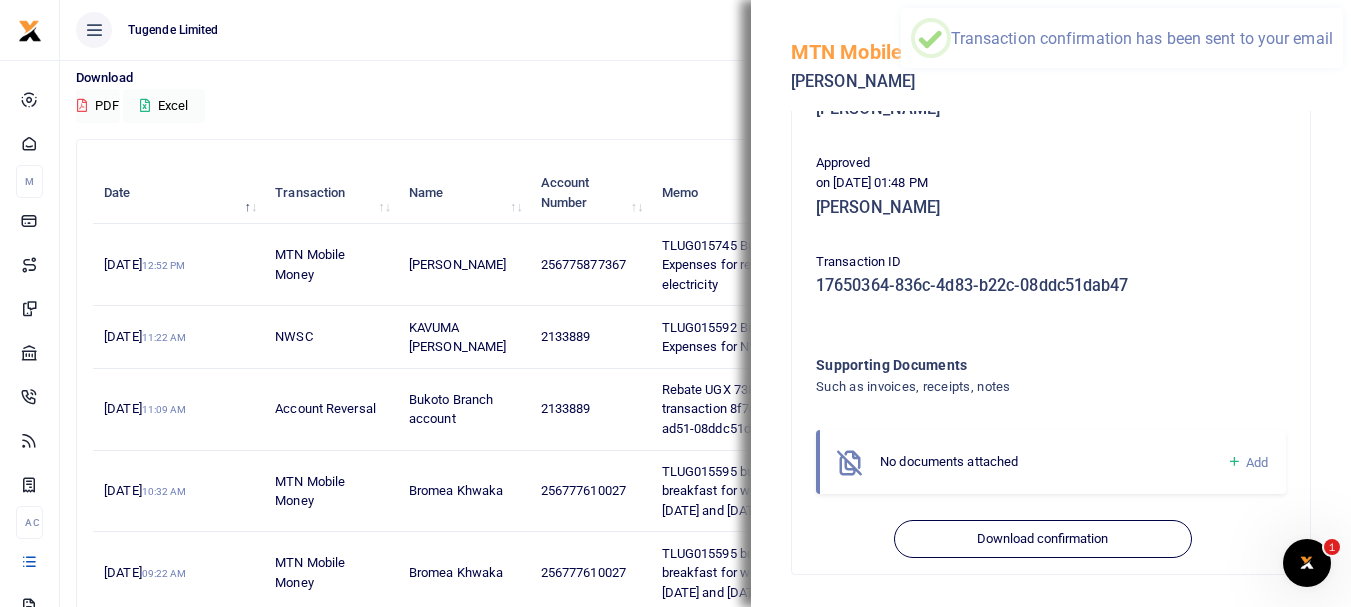 click on "Download
PDF
Excel" at bounding box center (705, 95) 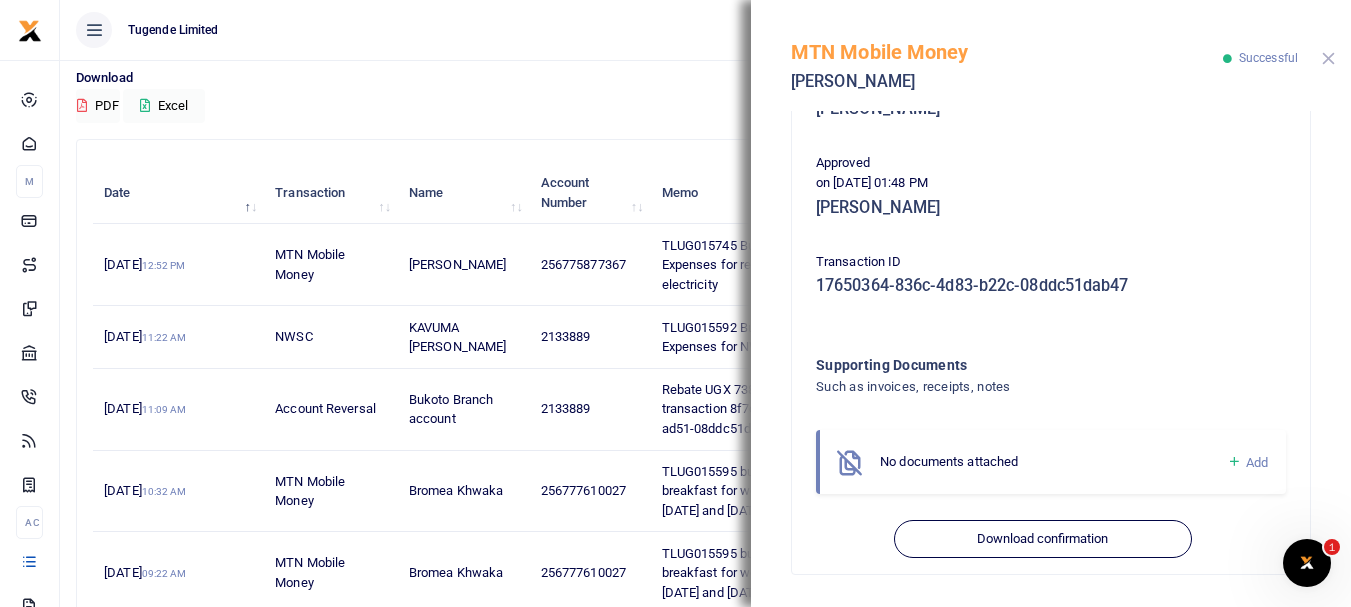 click at bounding box center [1328, 58] 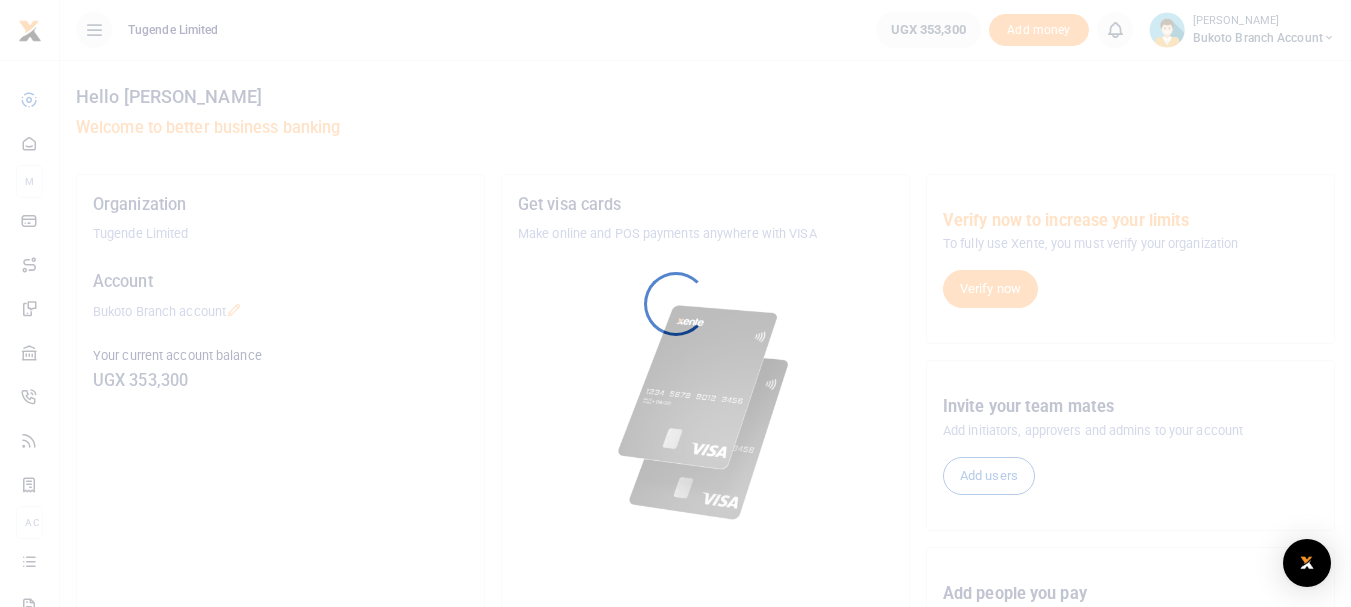 scroll, scrollTop: 0, scrollLeft: 0, axis: both 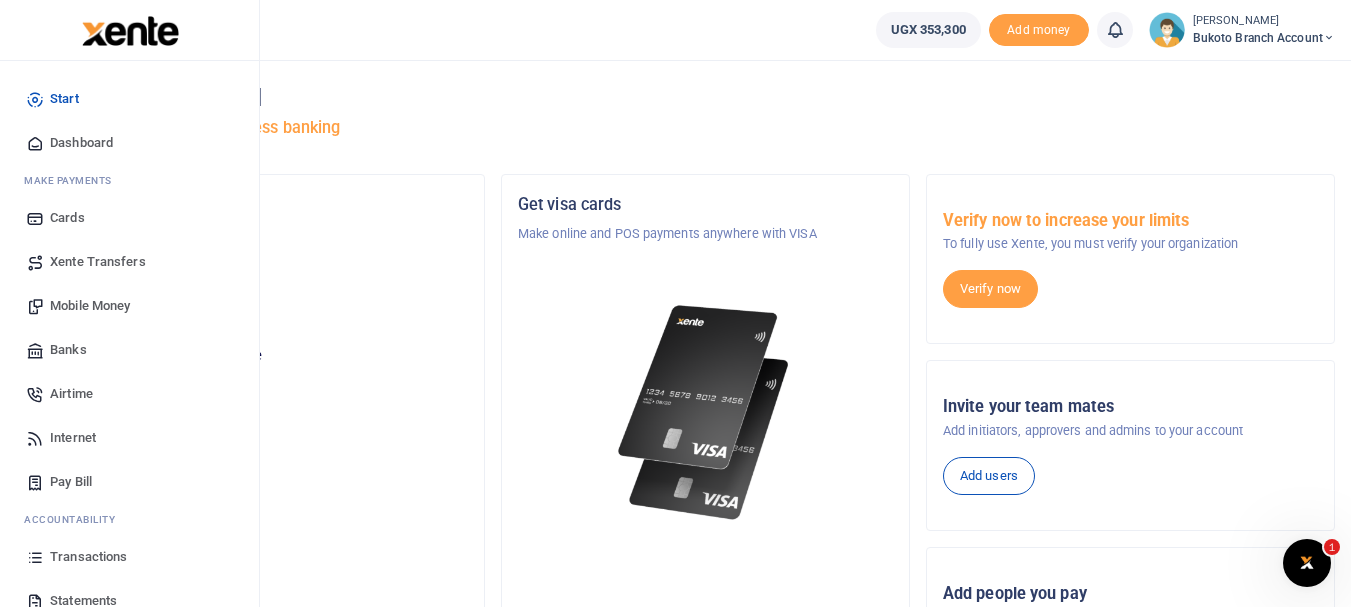 click on "Transactions" at bounding box center [129, 557] 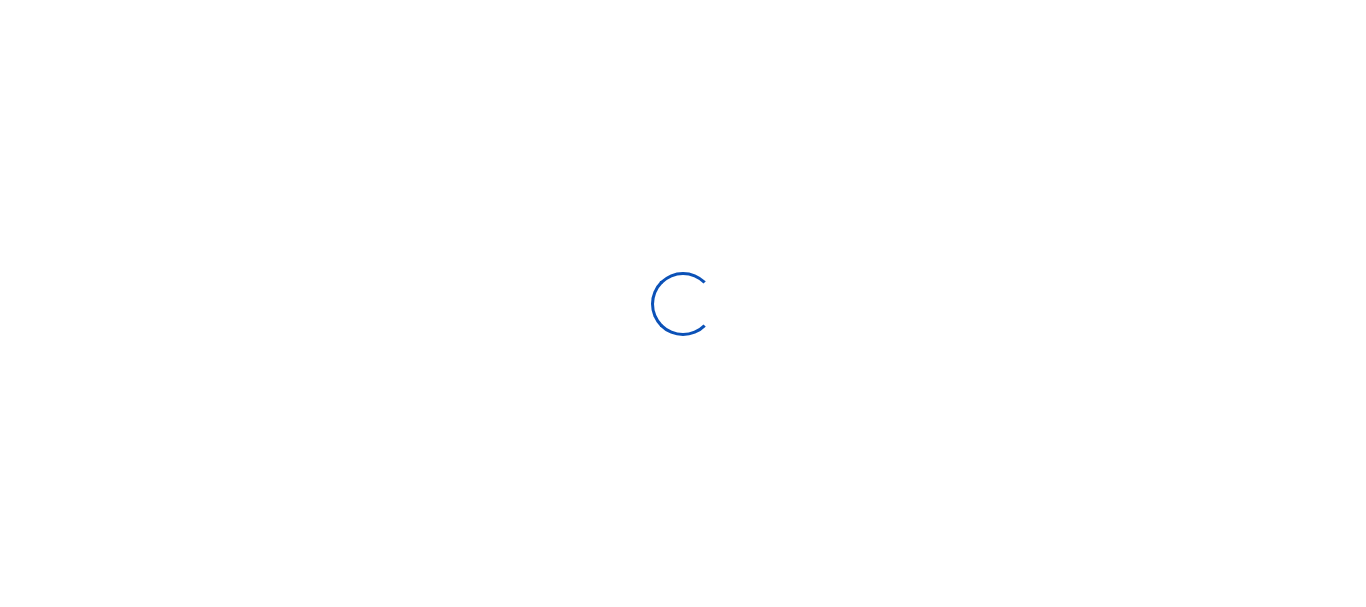 select 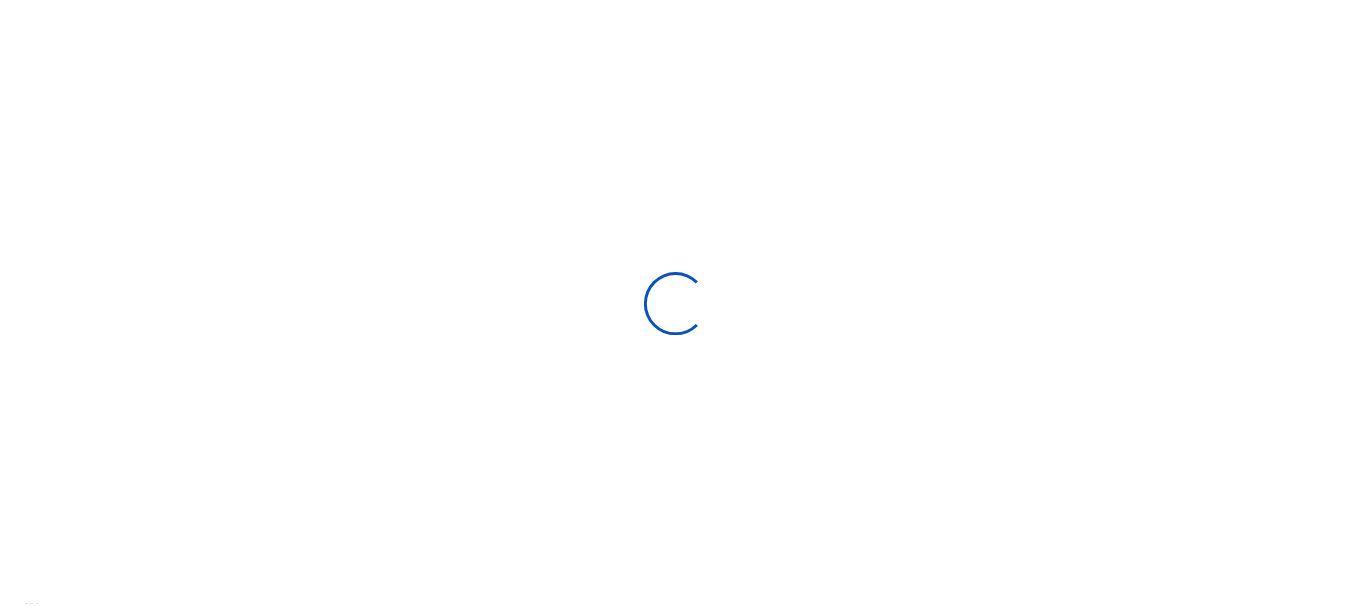scroll, scrollTop: 0, scrollLeft: 0, axis: both 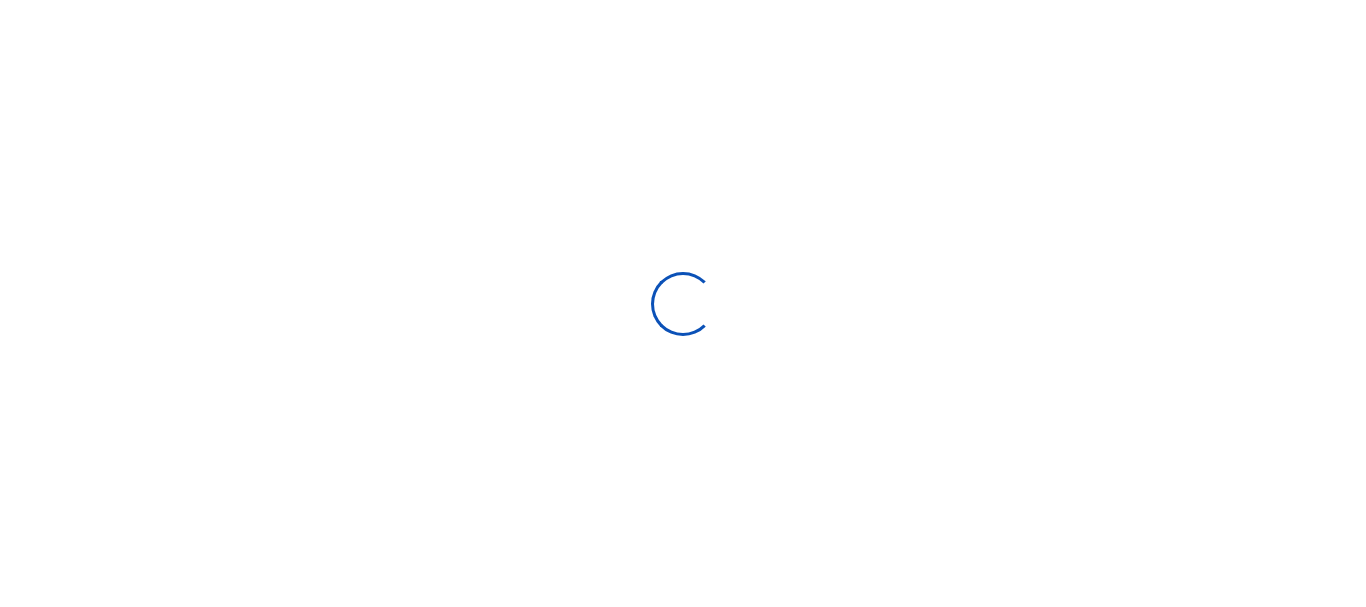 type on "06/26/2025 - 07/25/2025" 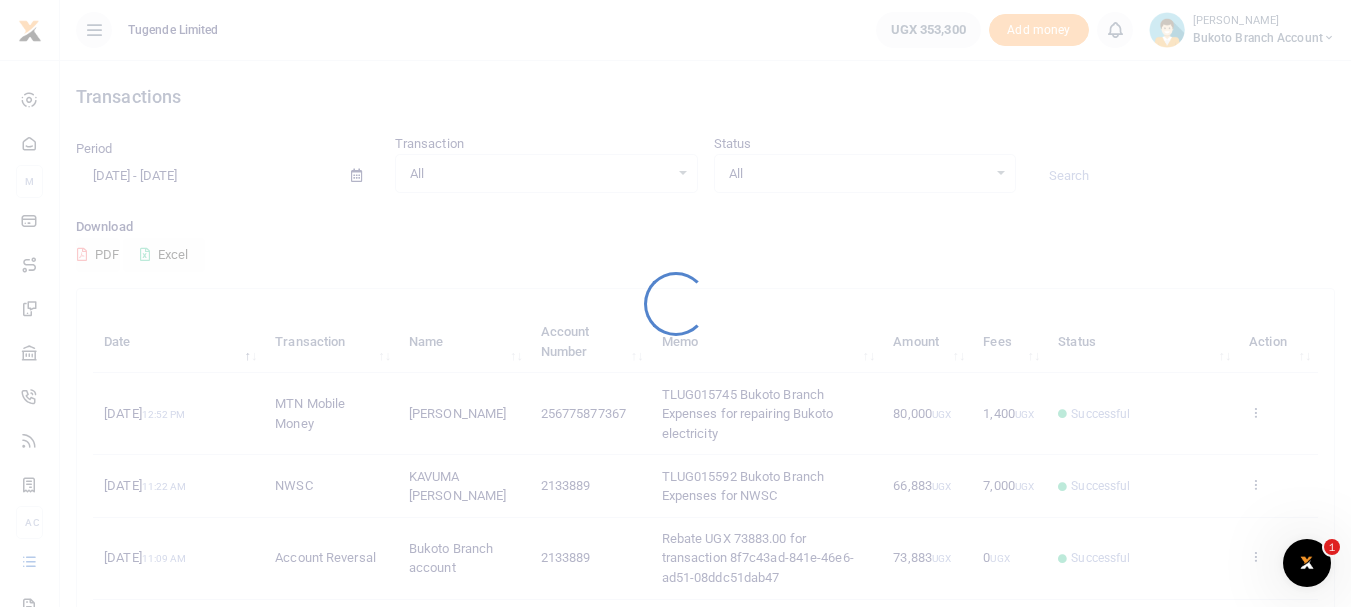 scroll, scrollTop: 0, scrollLeft: 0, axis: both 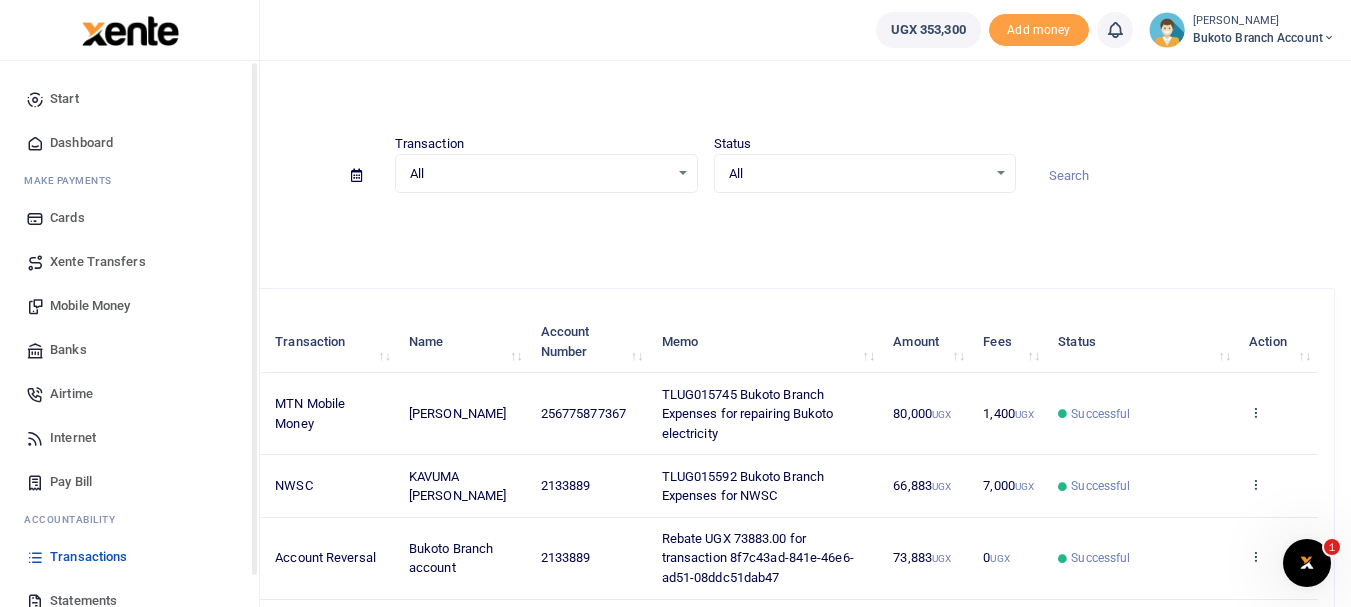 click on "Statements" at bounding box center (83, 601) 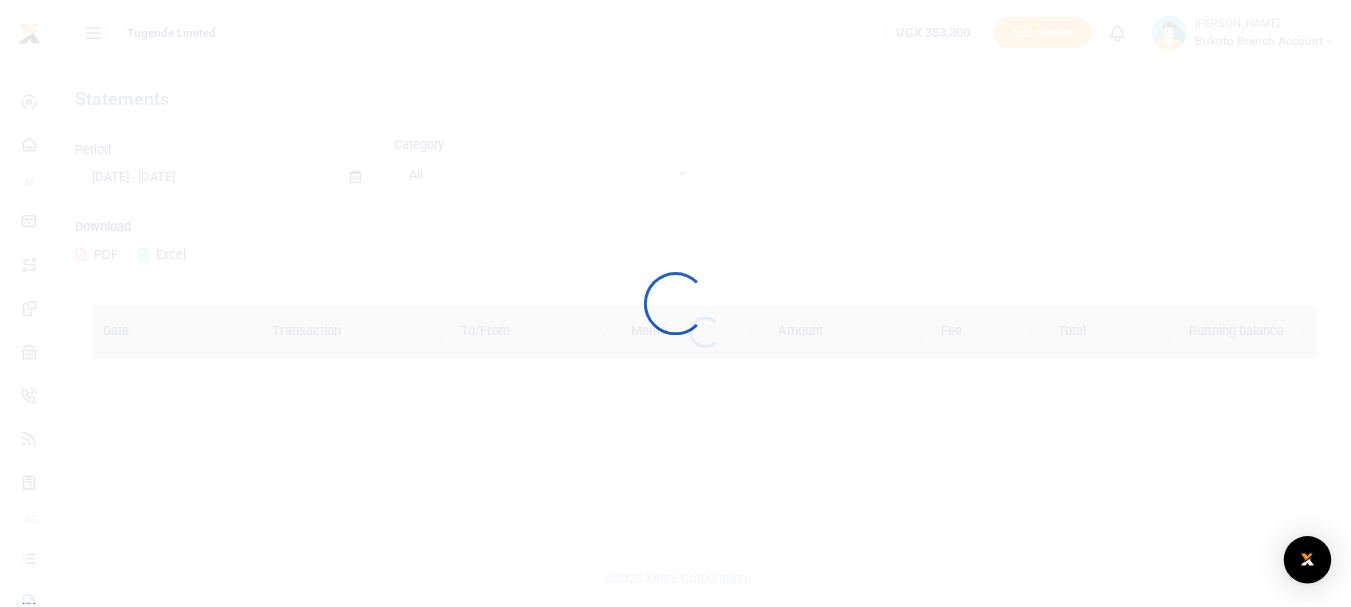 scroll, scrollTop: 0, scrollLeft: 0, axis: both 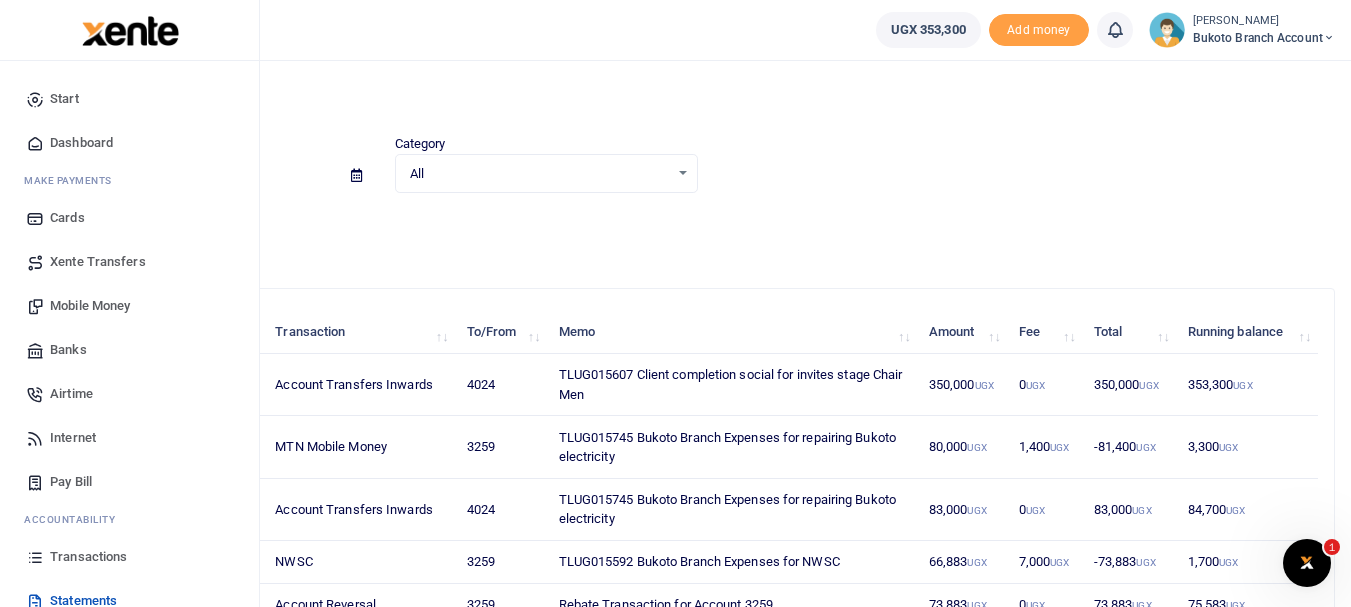 click on "Transactions" at bounding box center [129, 557] 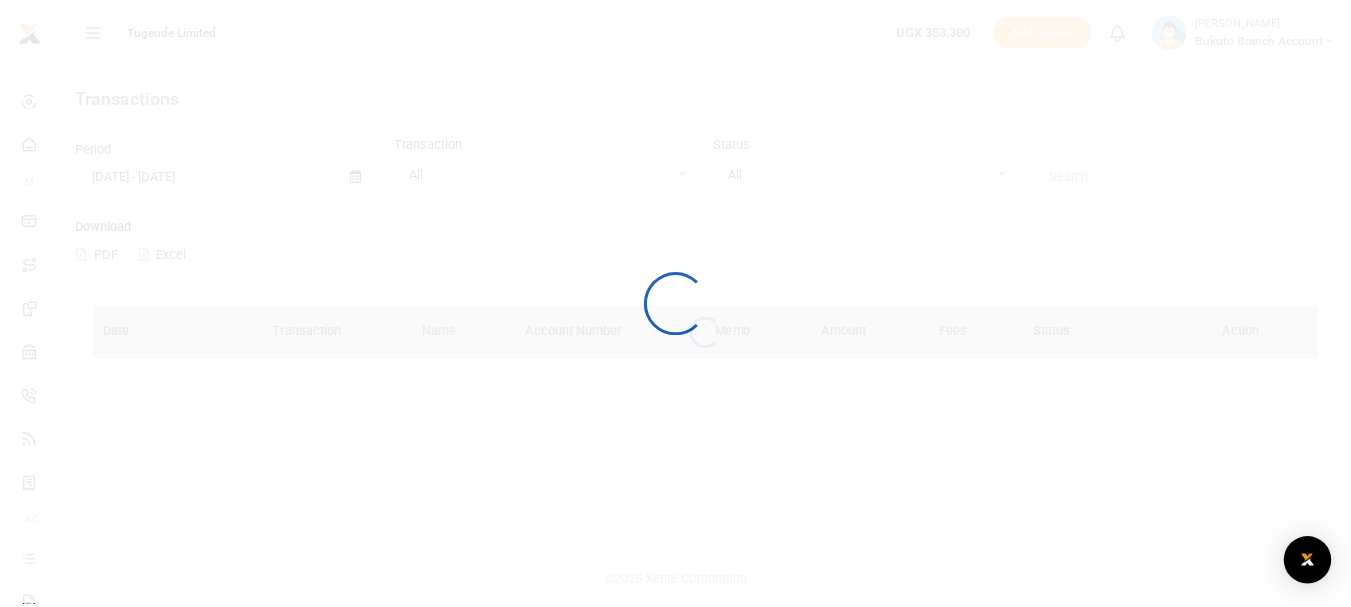scroll, scrollTop: 0, scrollLeft: 0, axis: both 